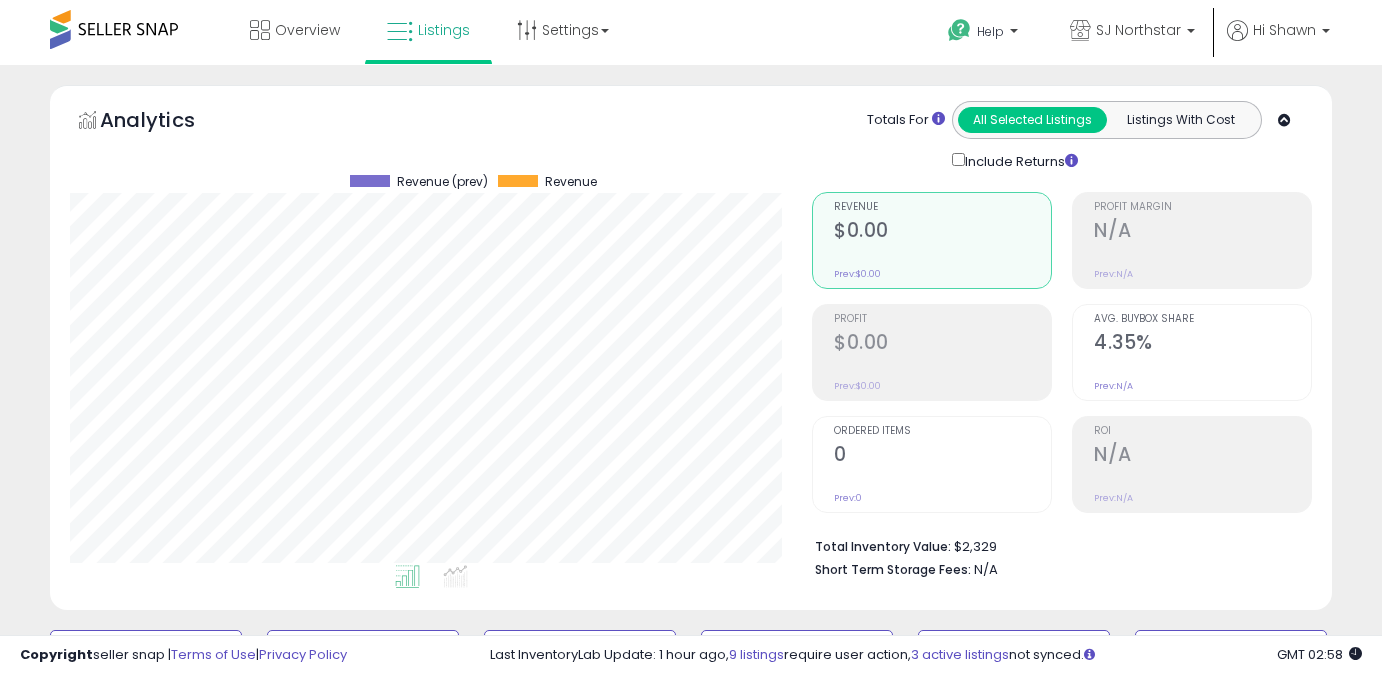 select on "*****" 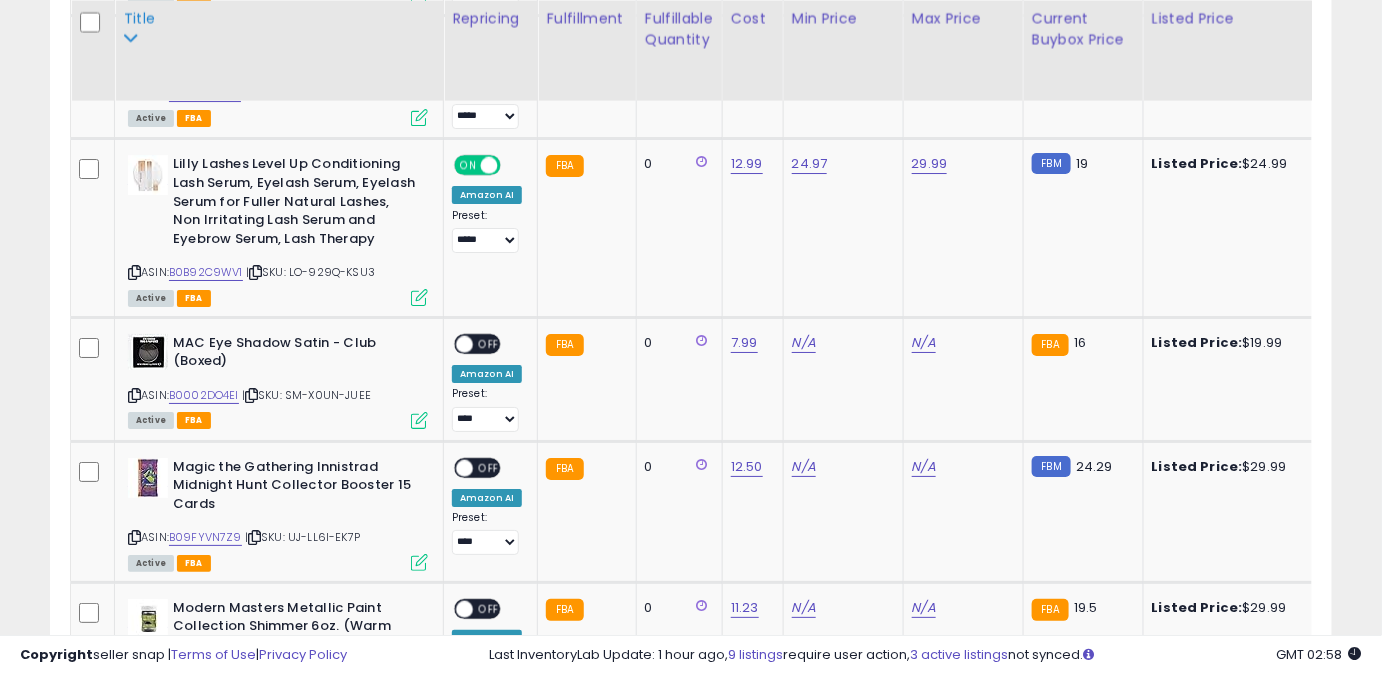 scroll, scrollTop: 999589, scrollLeft: 999257, axis: both 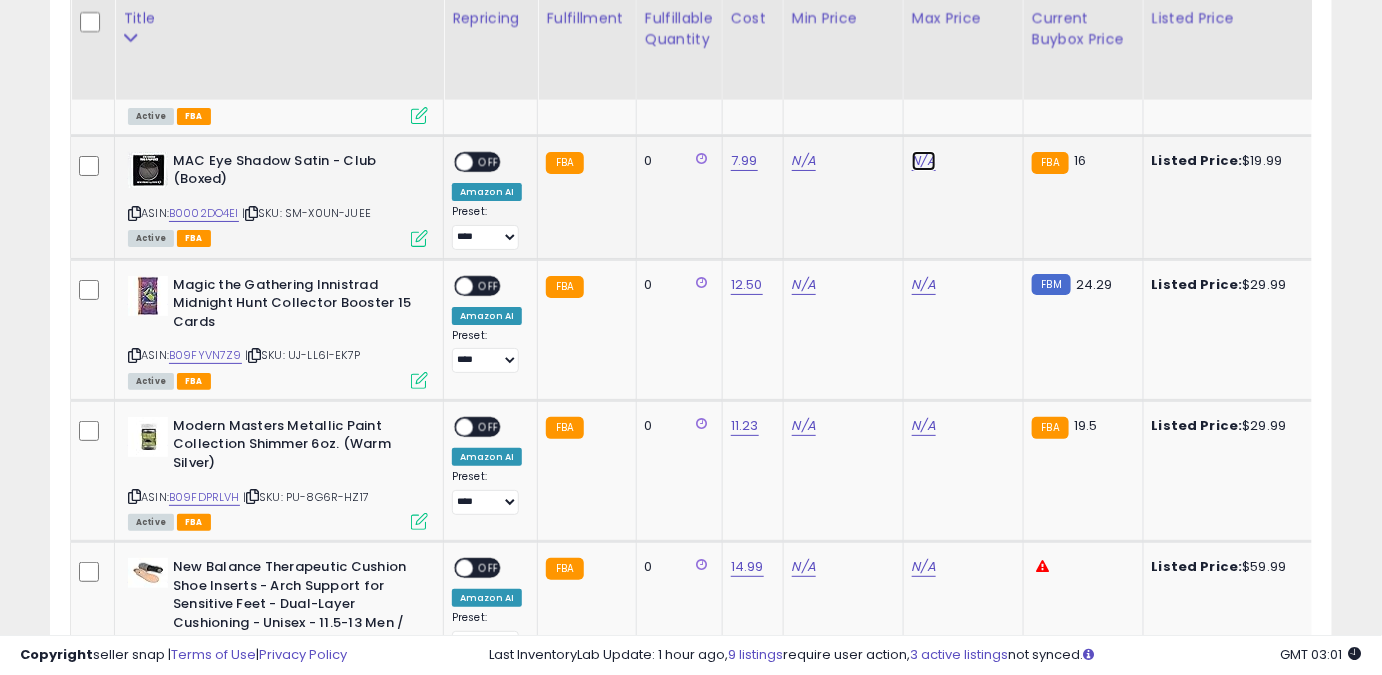 click on "N/A" at bounding box center (924, 161) 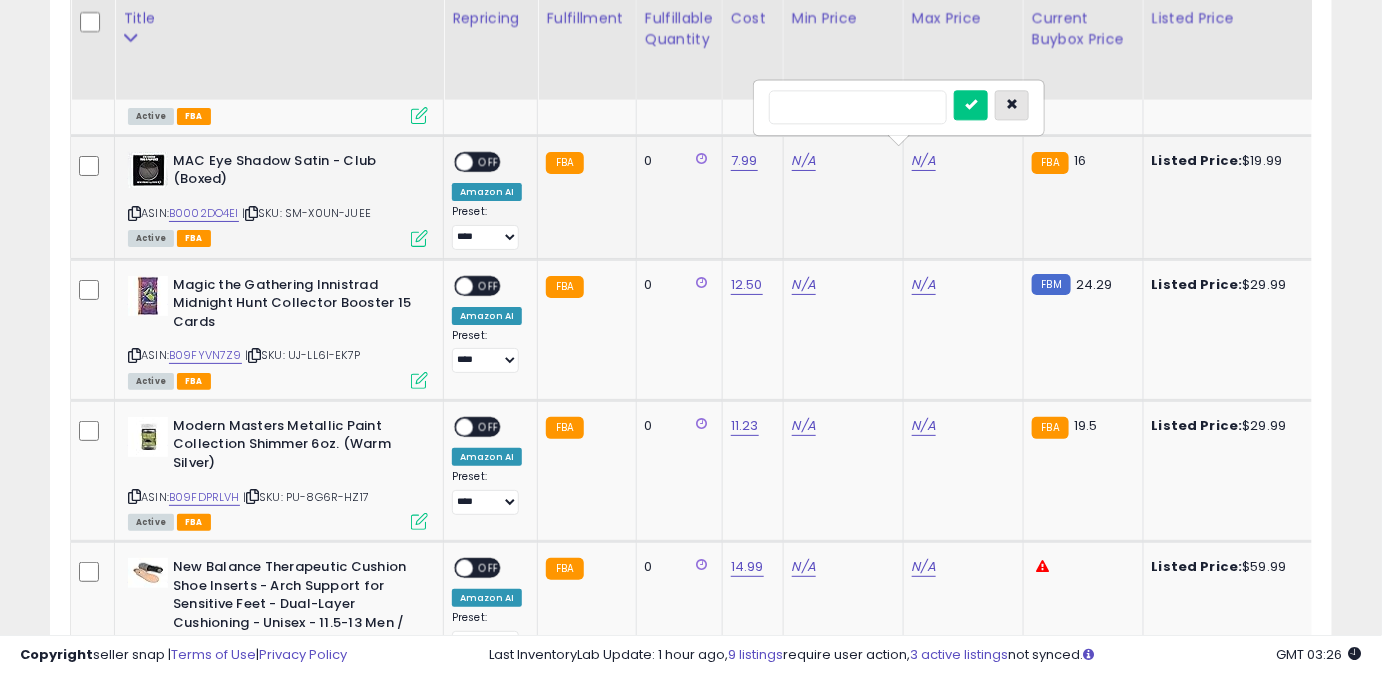 click at bounding box center [1012, 105] 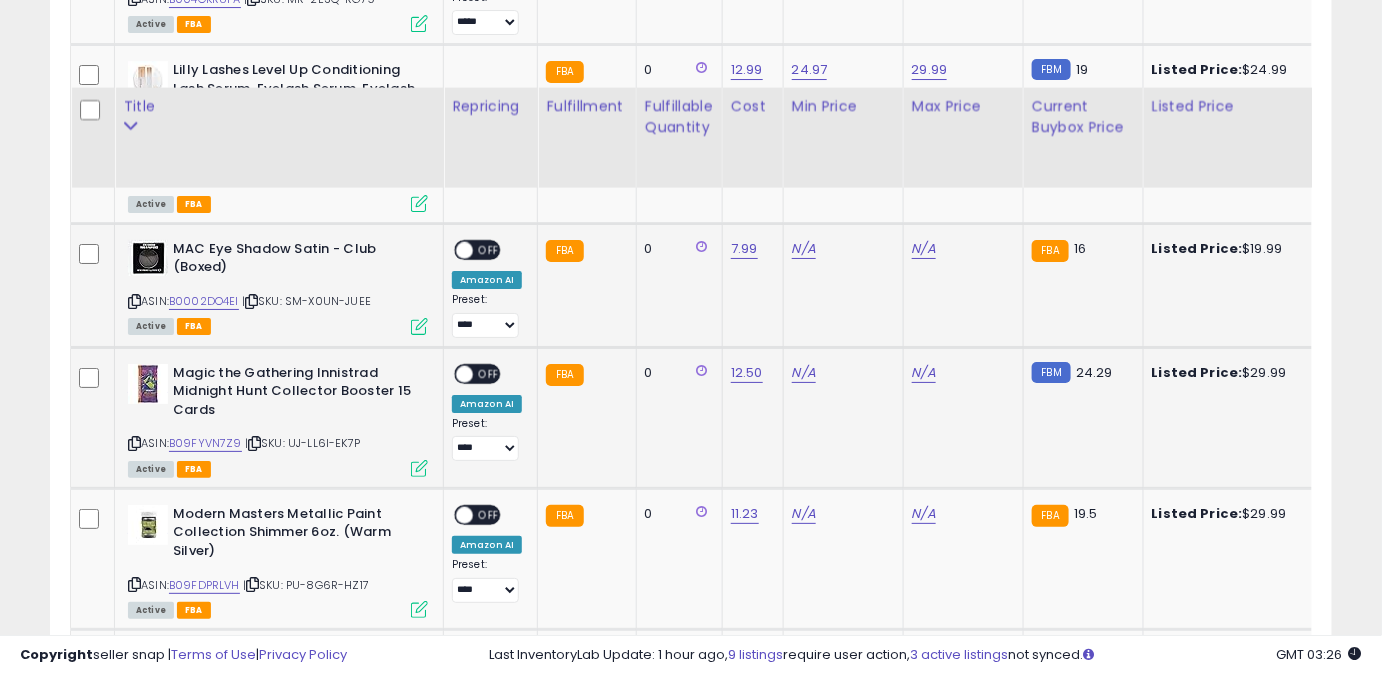 scroll, scrollTop: 2383, scrollLeft: 0, axis: vertical 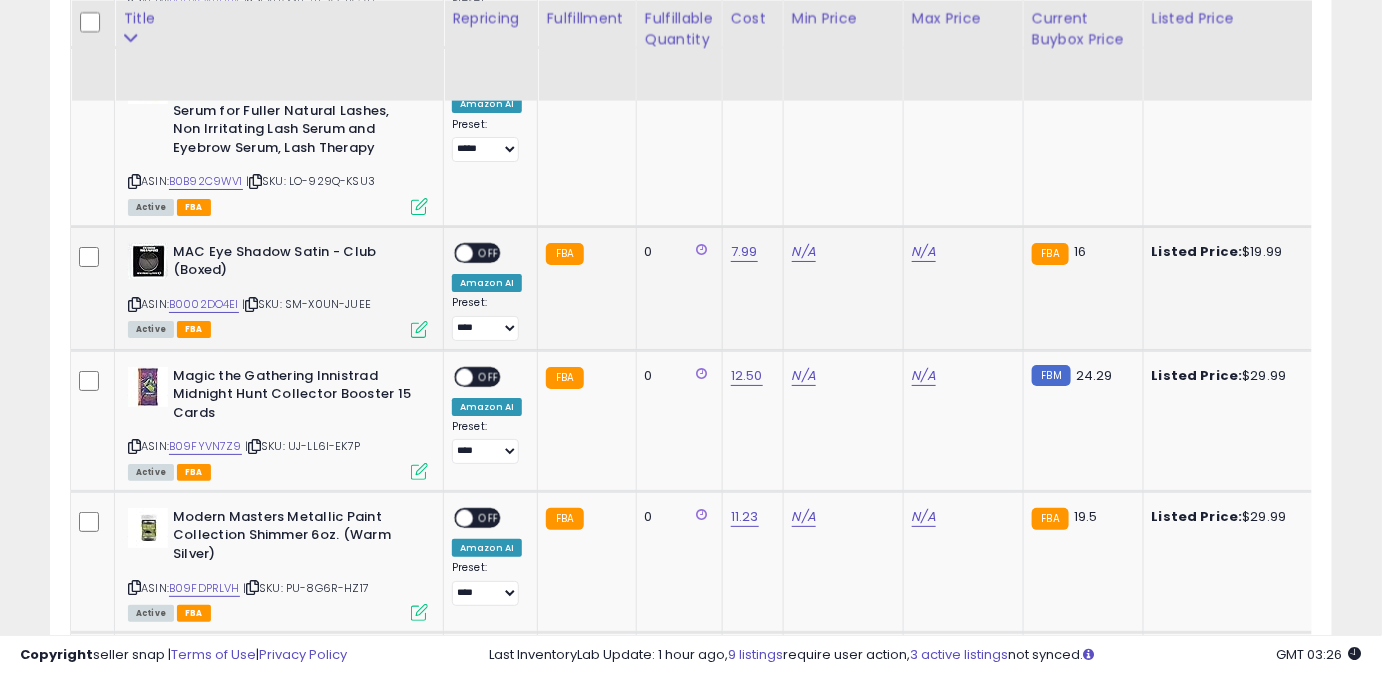 click on "N/A" at bounding box center (960, 252) 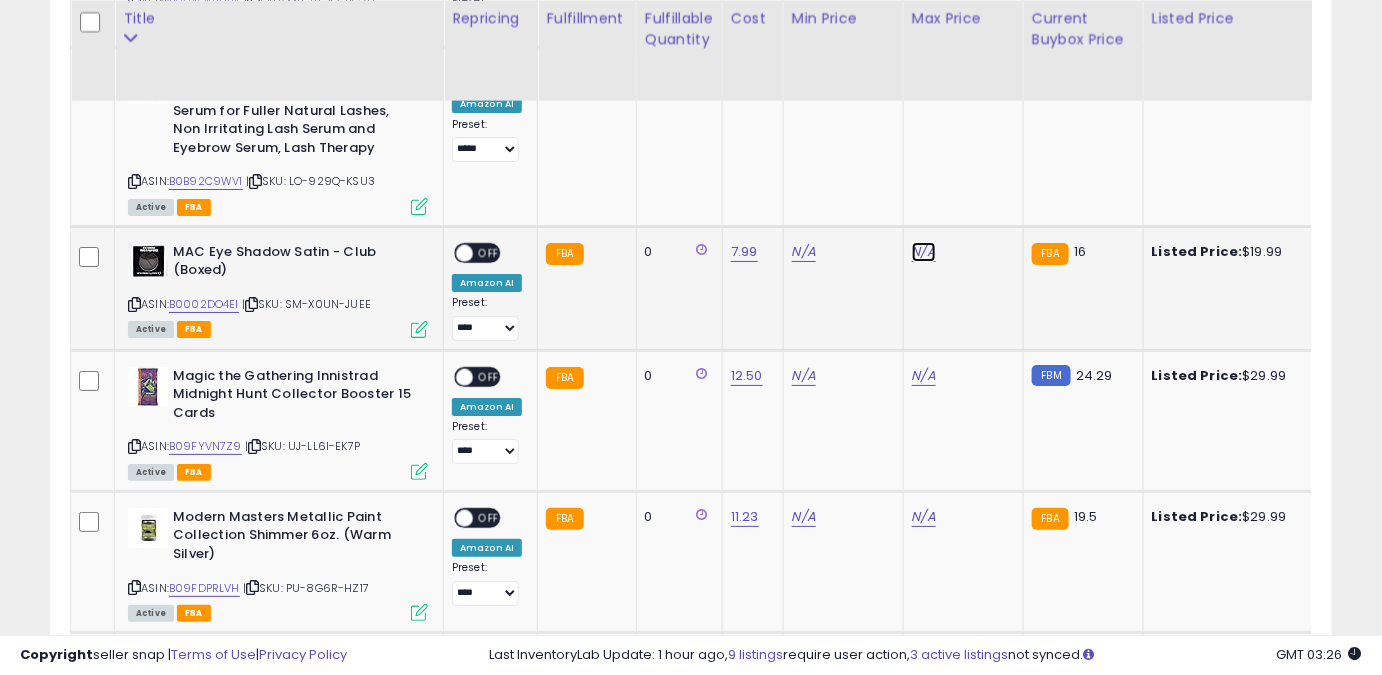 click on "N/A" at bounding box center (924, 252) 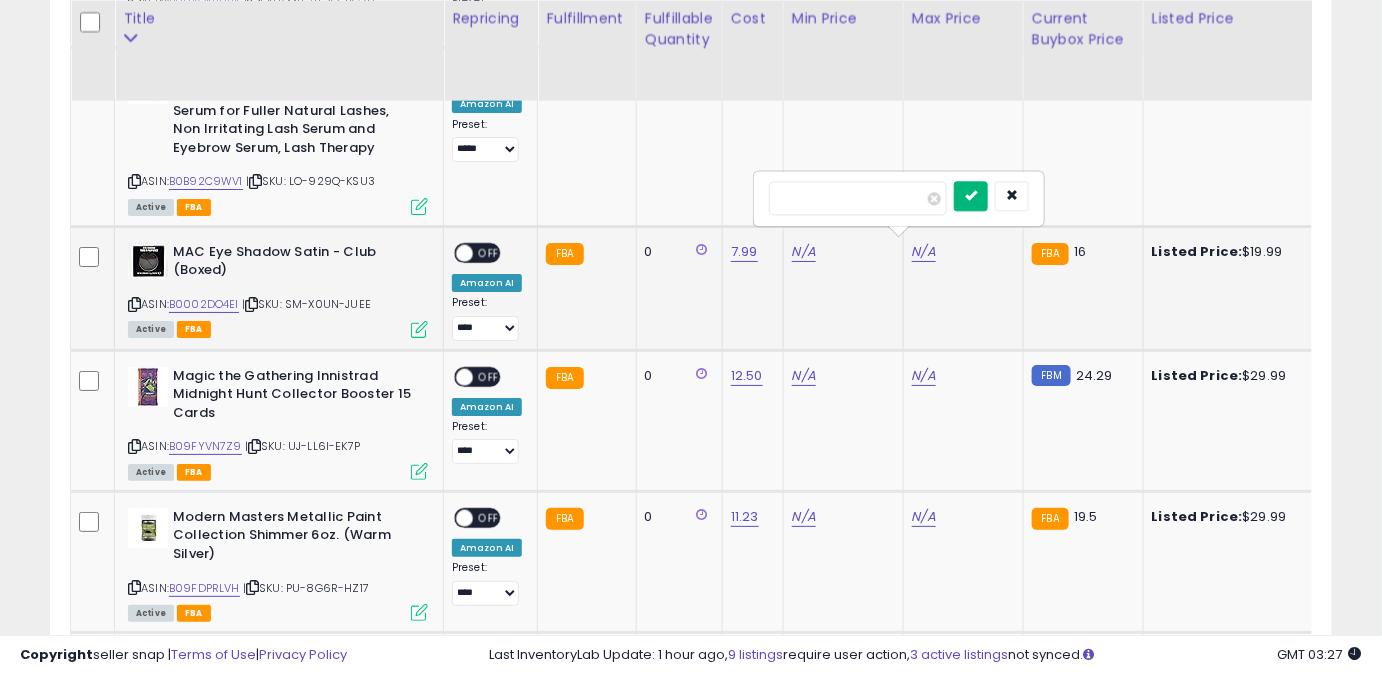 type on "*****" 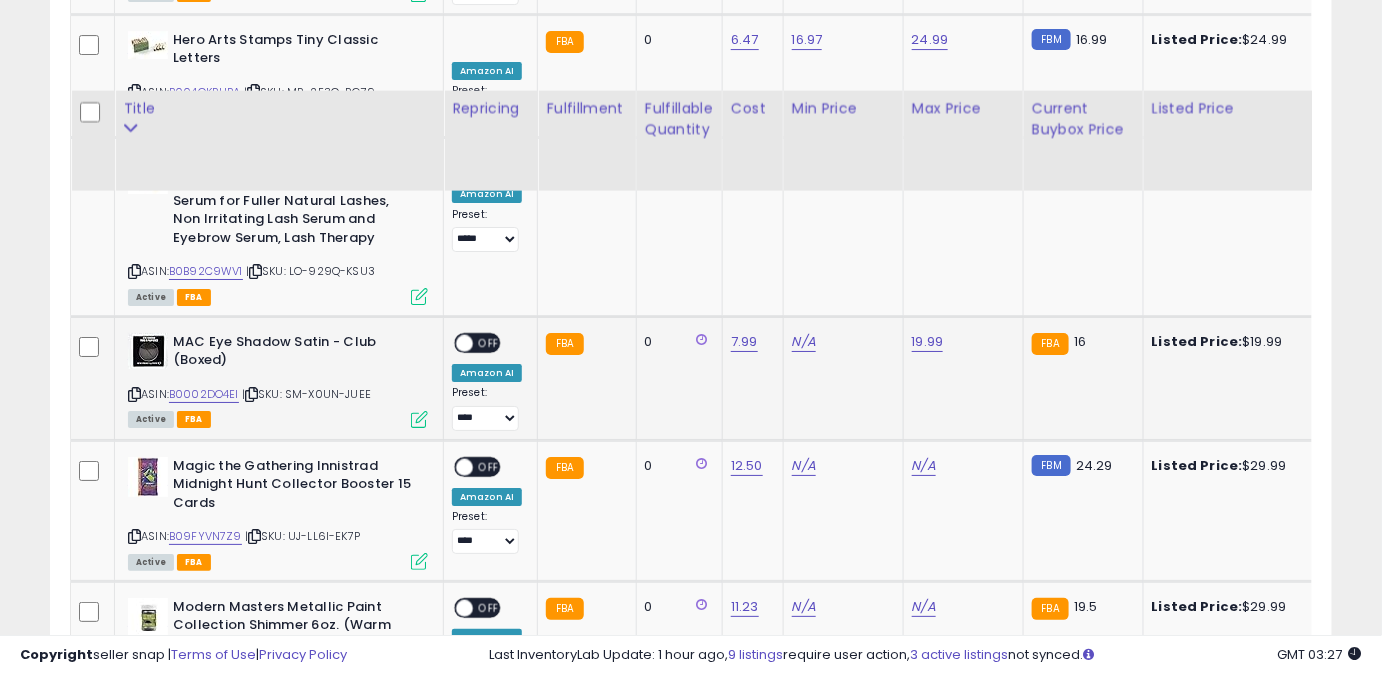 scroll, scrollTop: 2292, scrollLeft: 0, axis: vertical 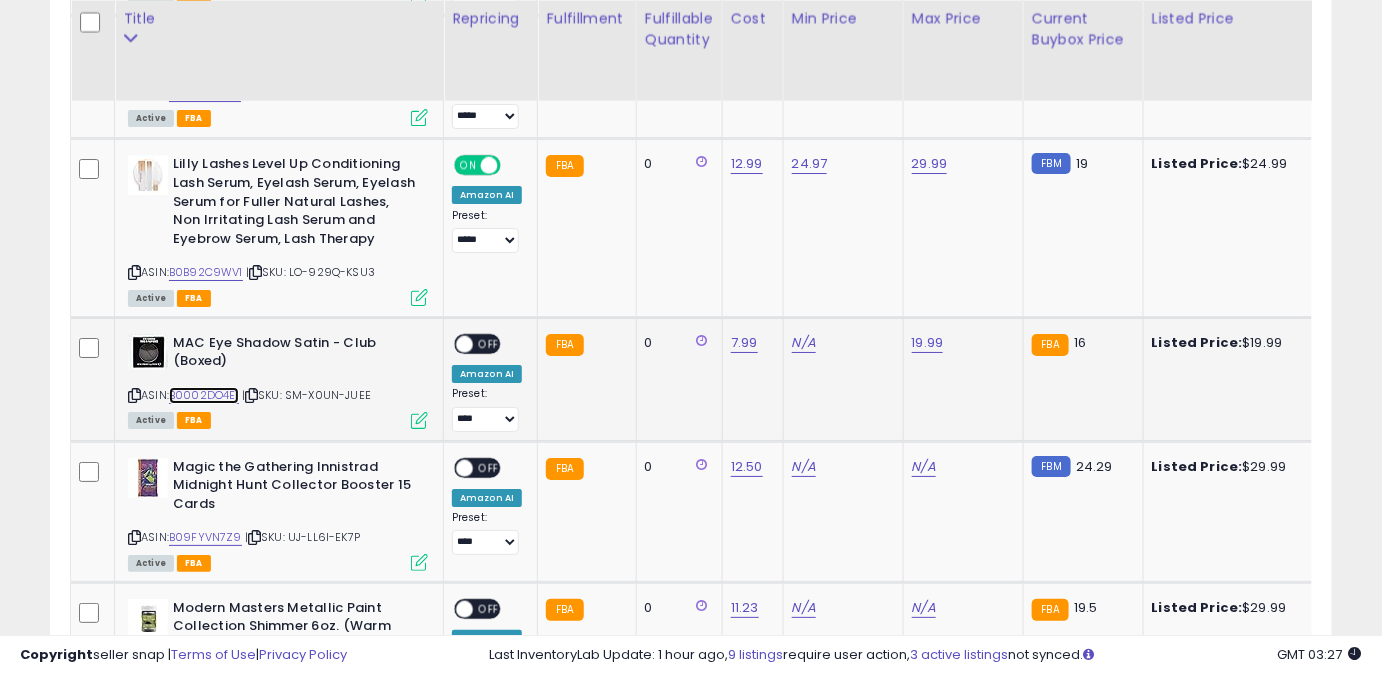 click on "B0002DO4EI" at bounding box center (204, 395) 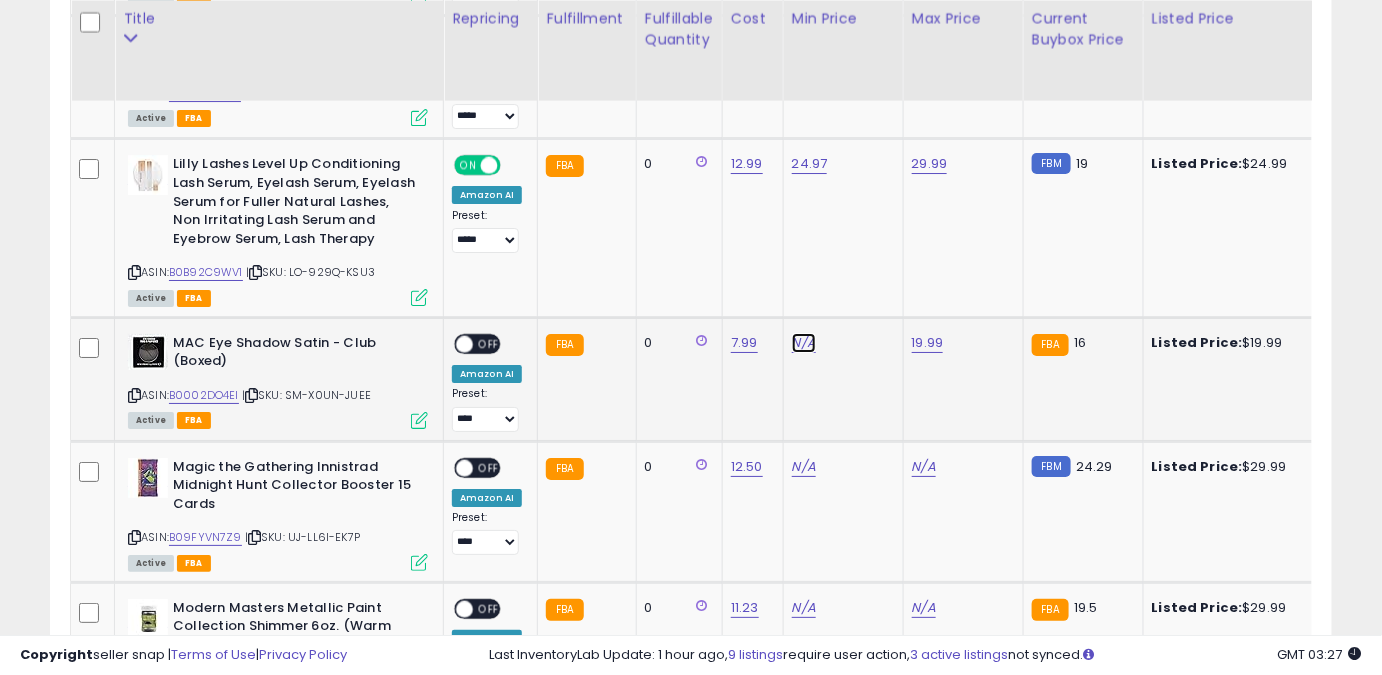 click on "N/A" at bounding box center (804, 343) 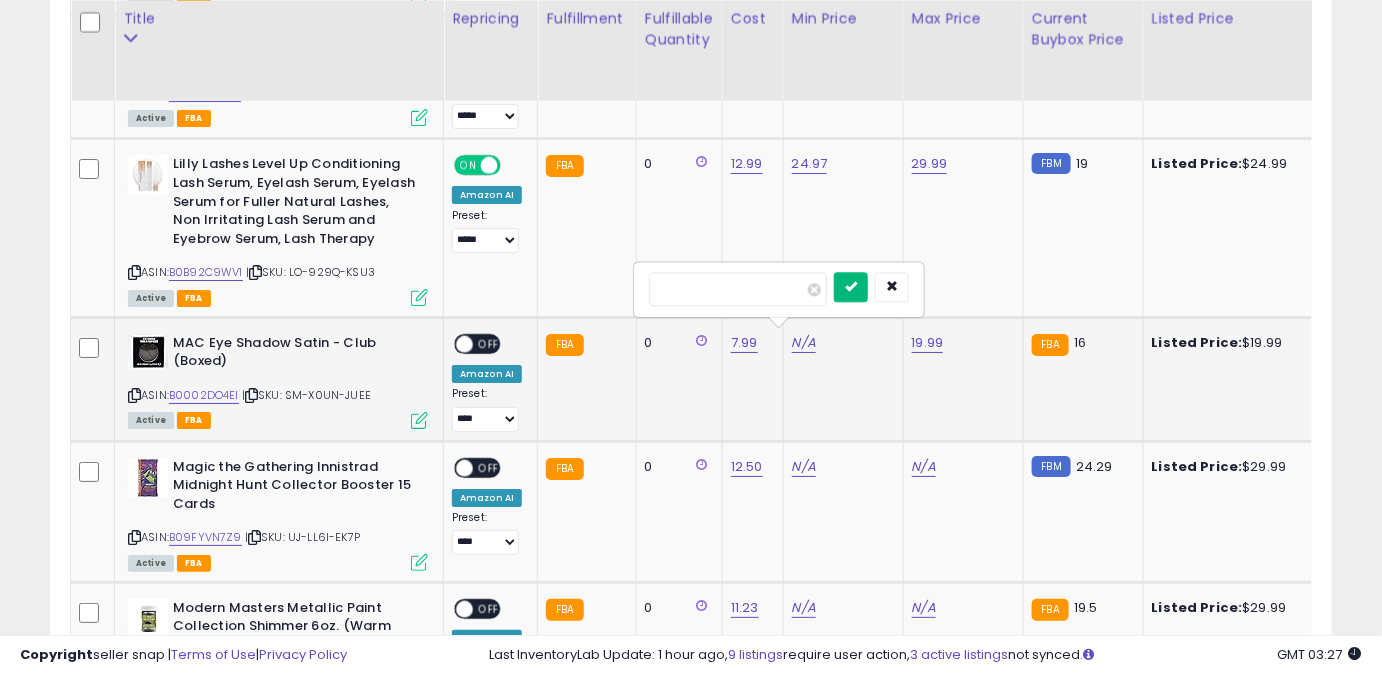 type on "*****" 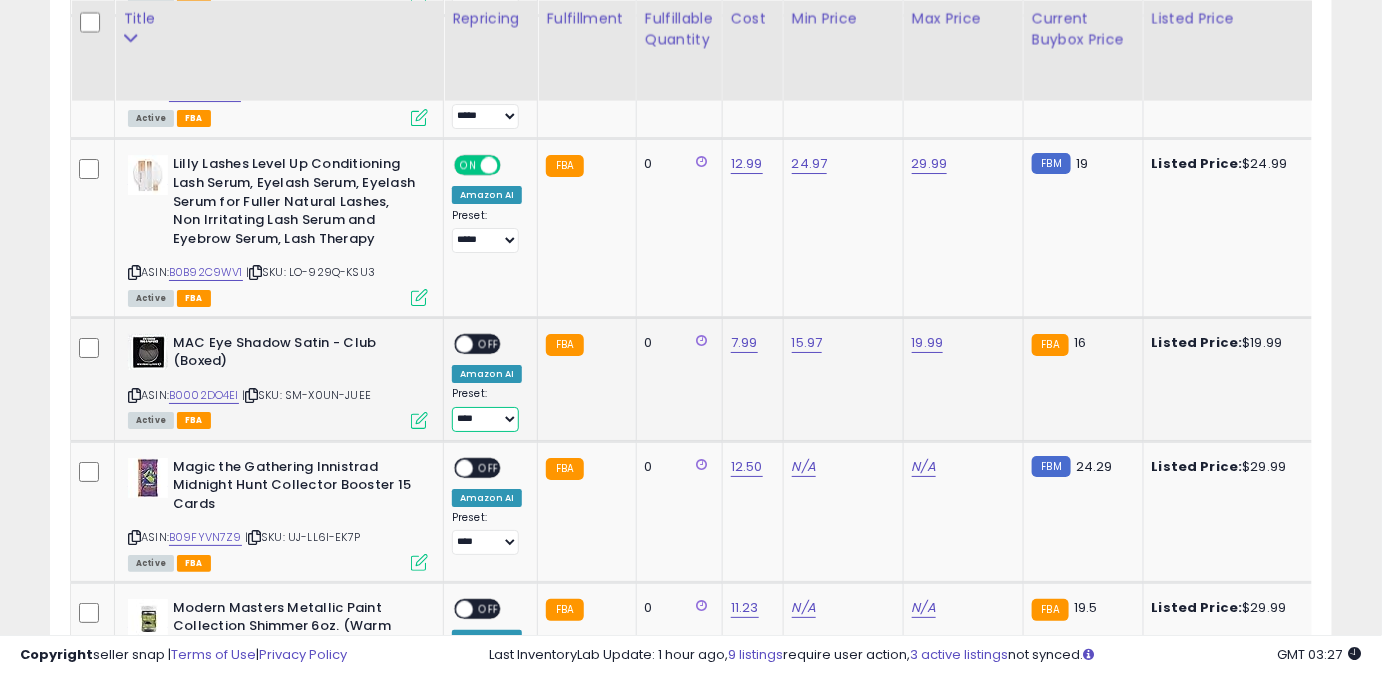 click on "**** ******** *****" at bounding box center [485, 419] 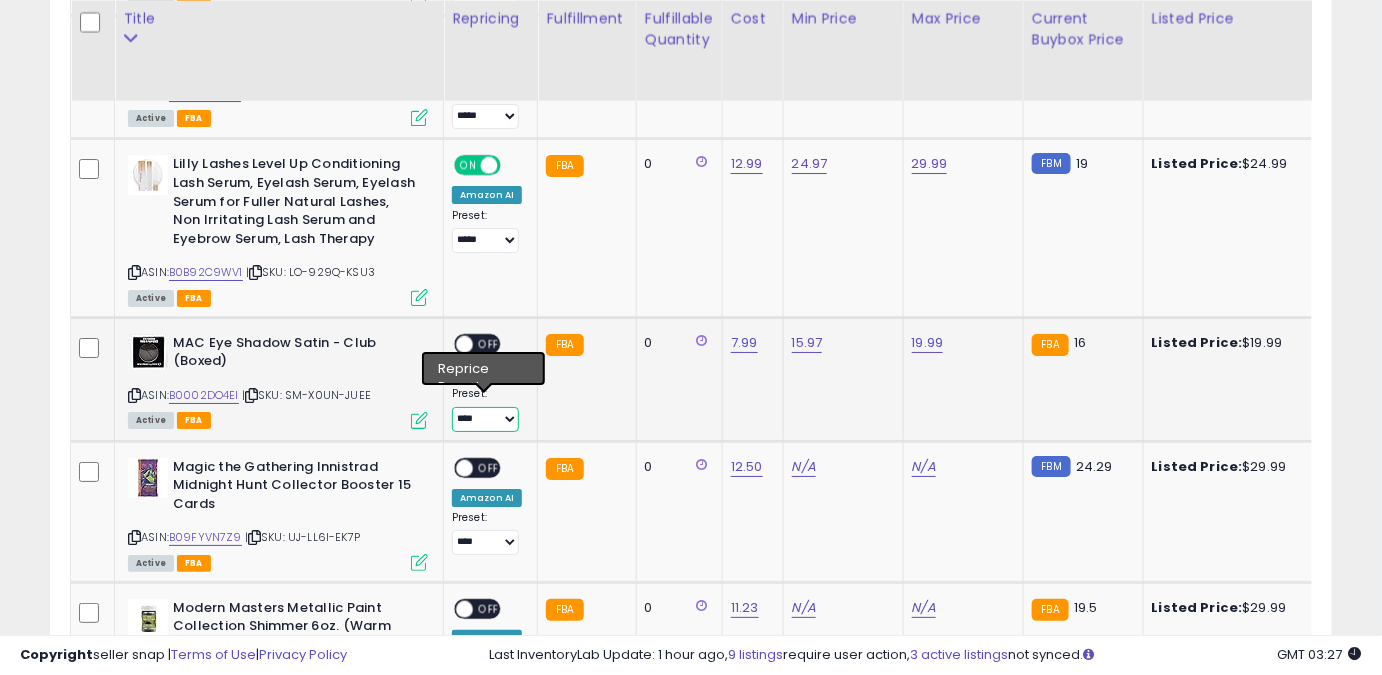 select on "*****" 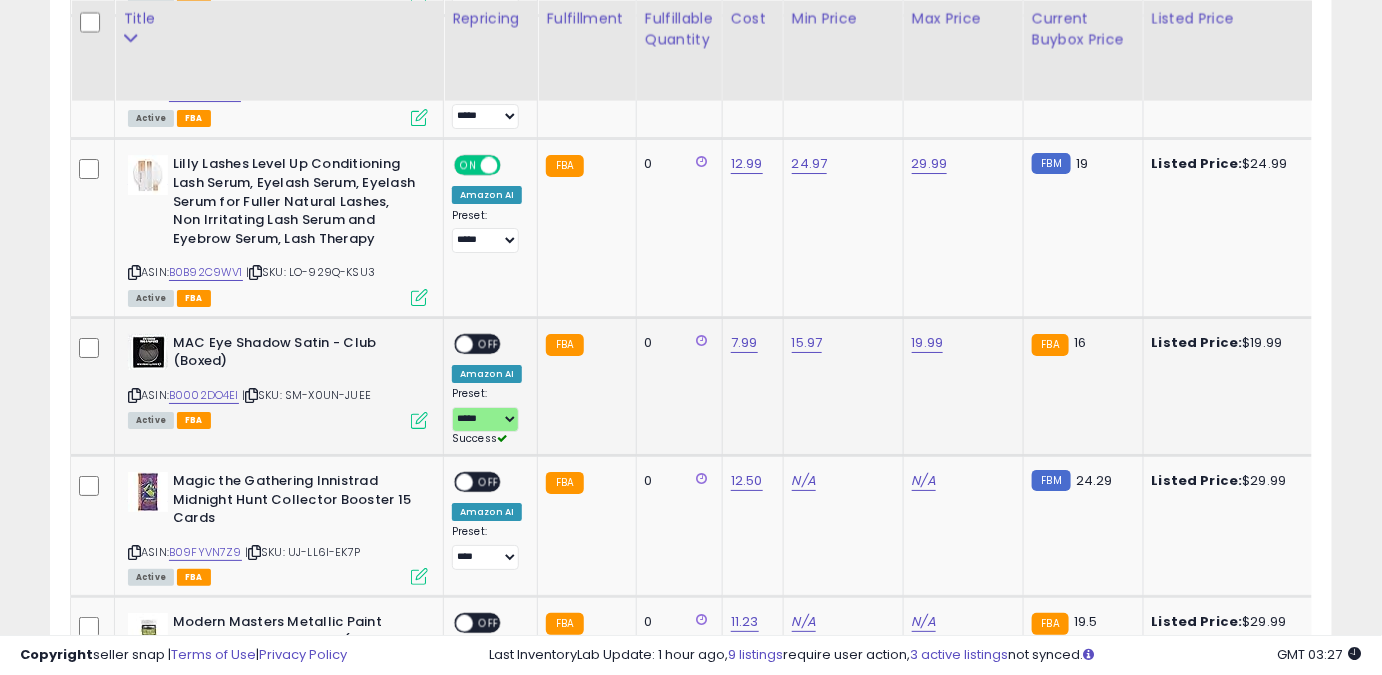 click on "OFF" at bounding box center (489, 343) 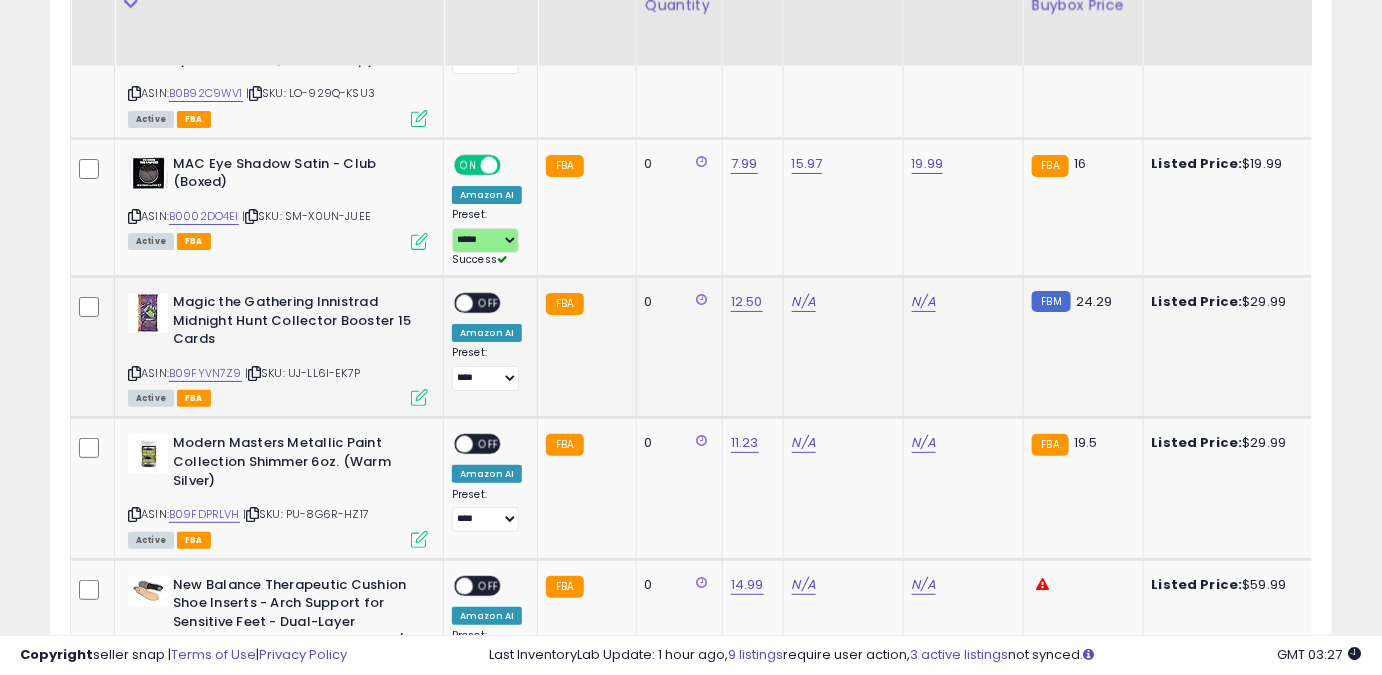 scroll, scrollTop: 2474, scrollLeft: 0, axis: vertical 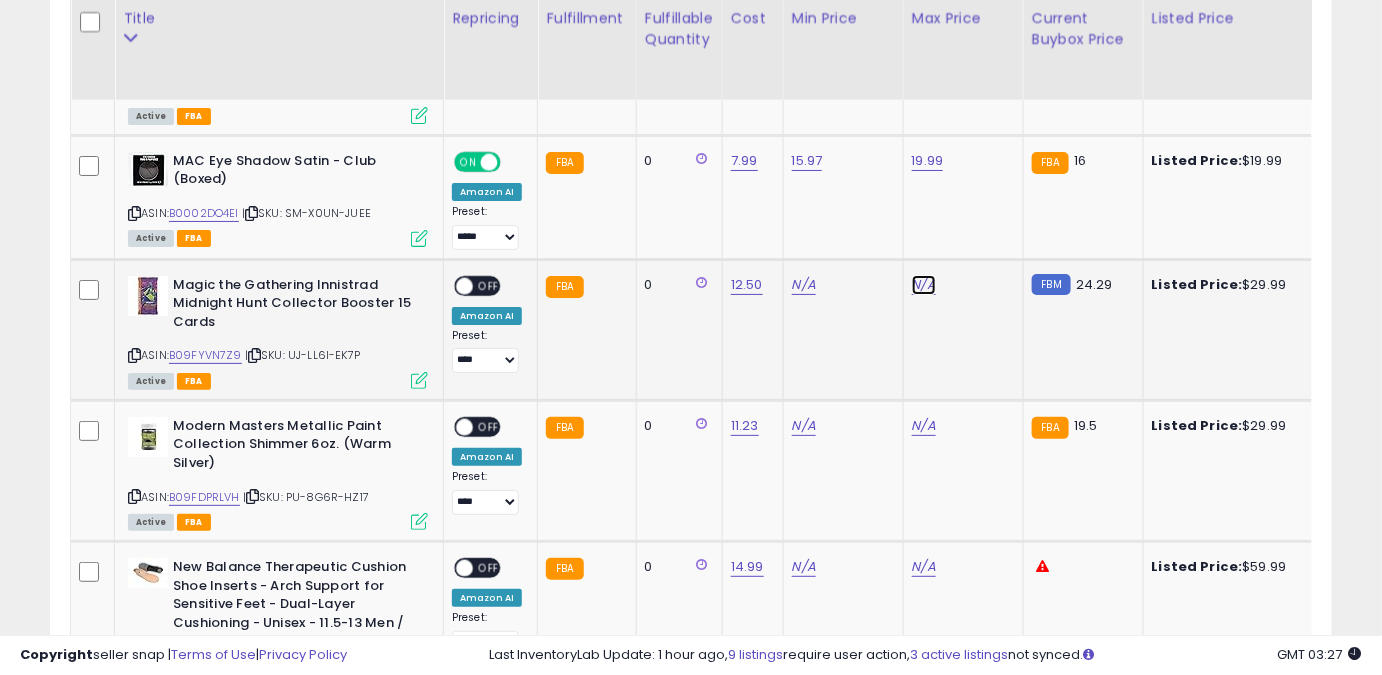 click on "N/A" at bounding box center [924, 285] 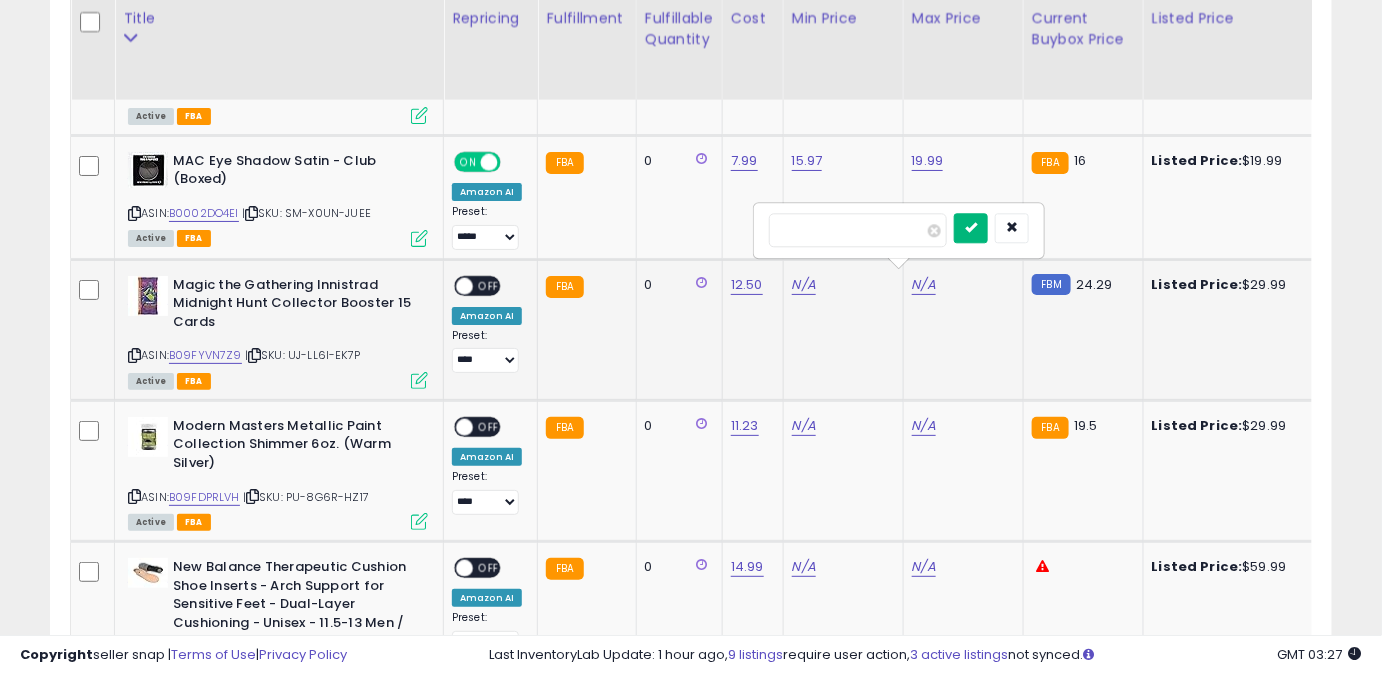 type on "*****" 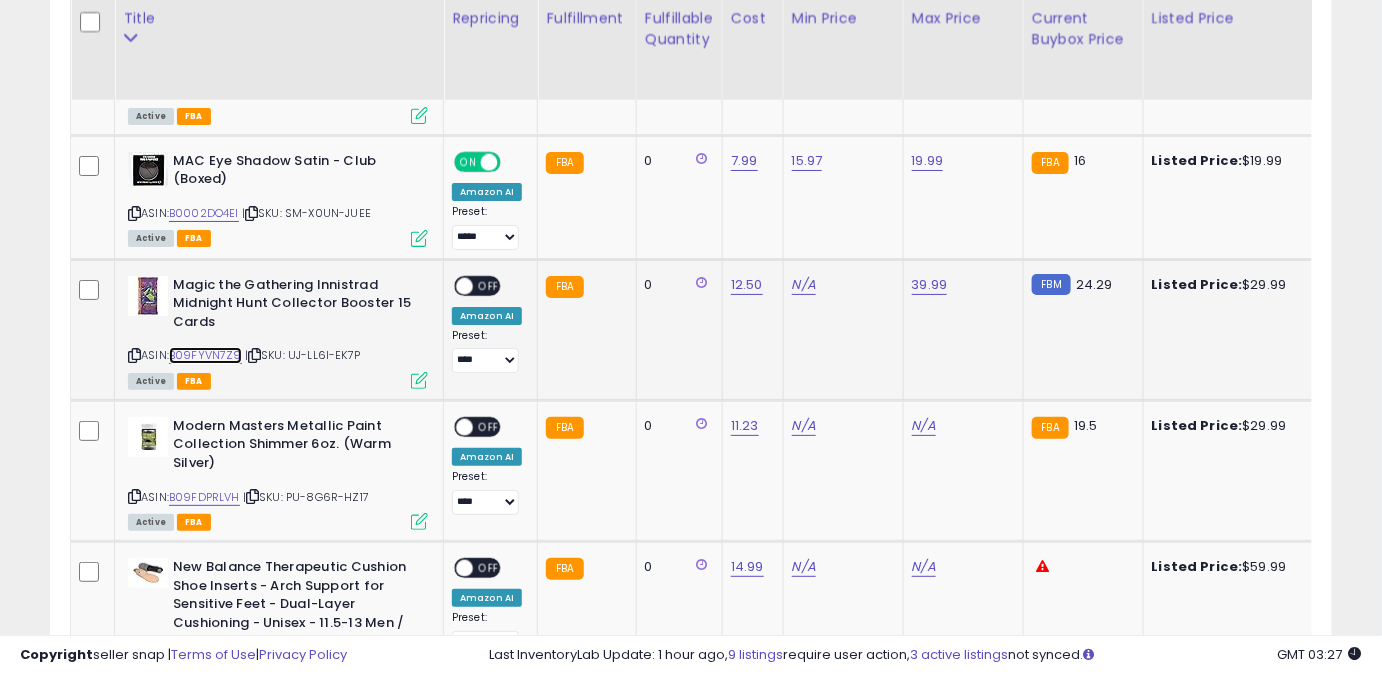 click on "B09FYVN7Z9" at bounding box center (205, 355) 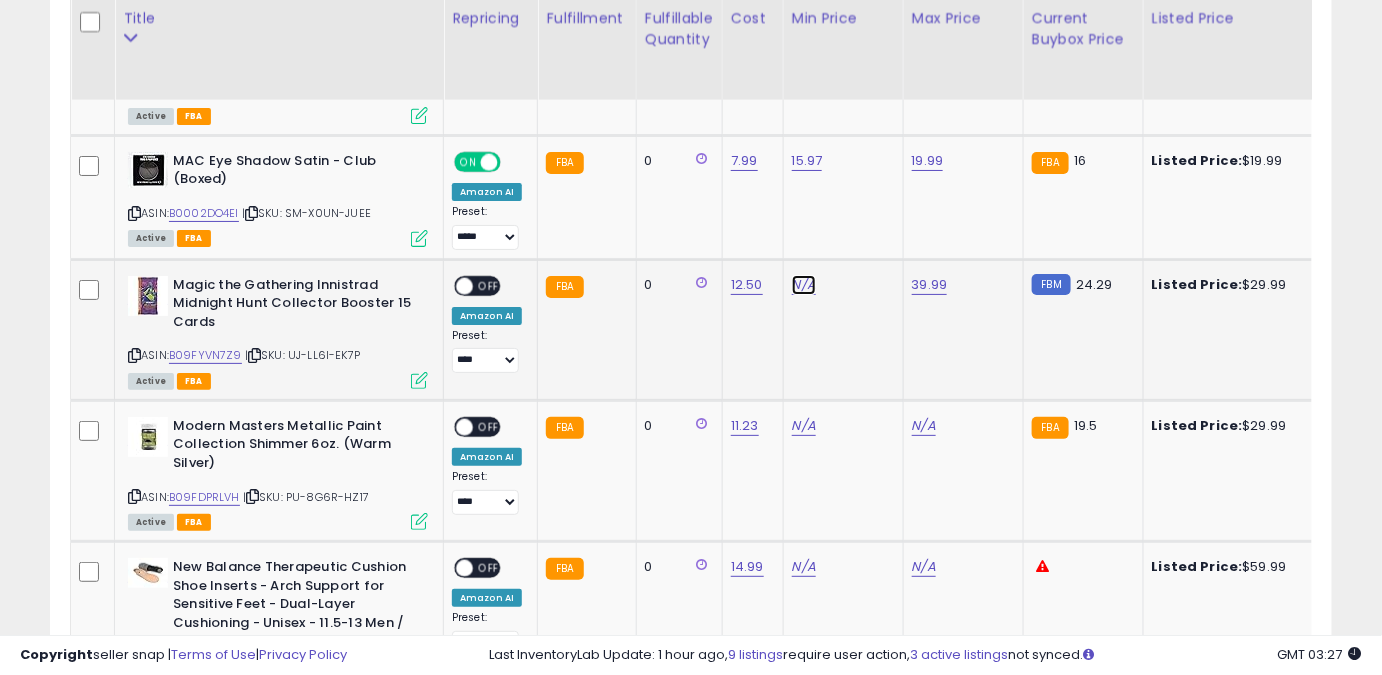 click on "N/A" at bounding box center (804, 285) 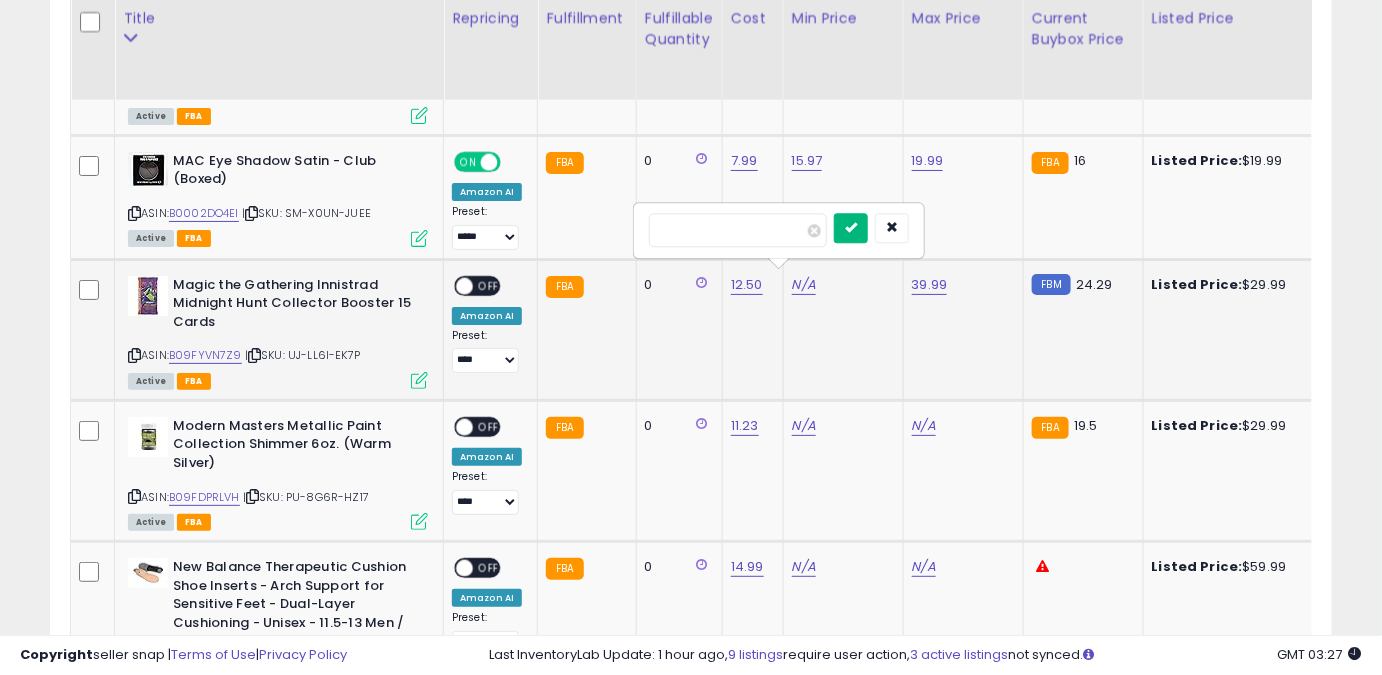 type on "*****" 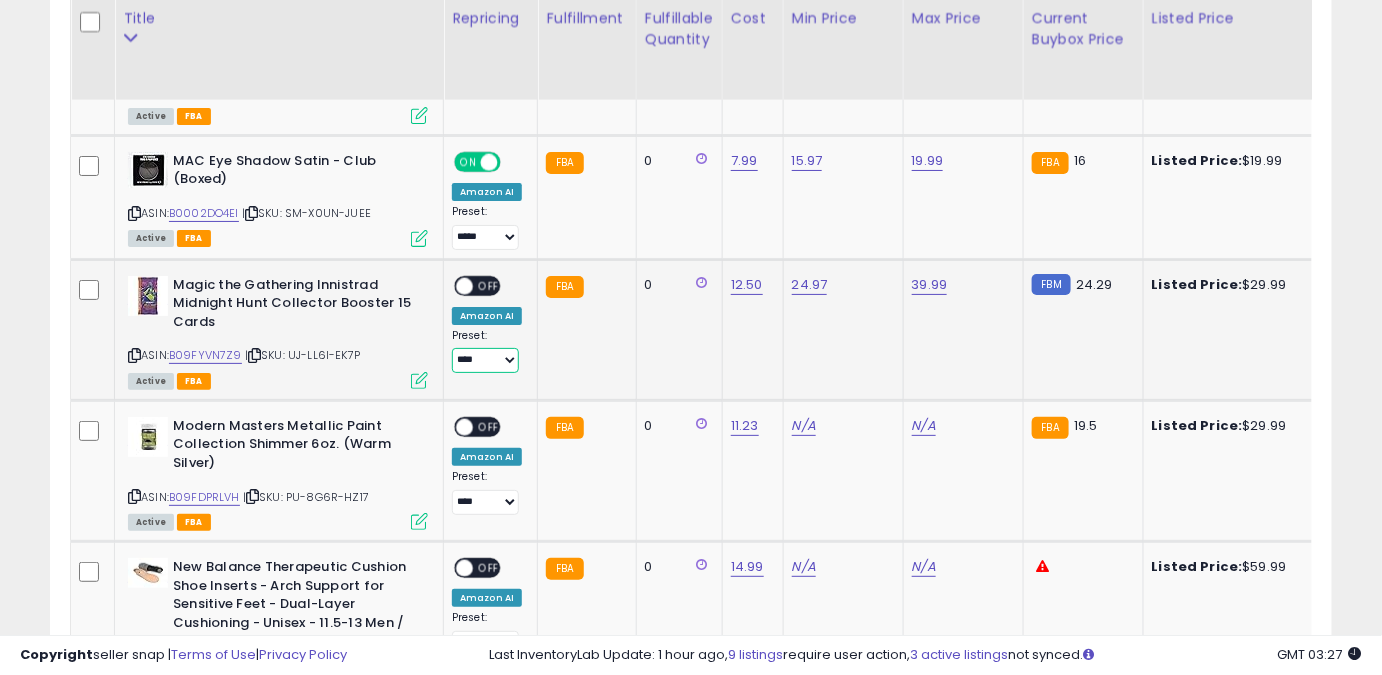 click on "**** ******** *****" at bounding box center [485, 360] 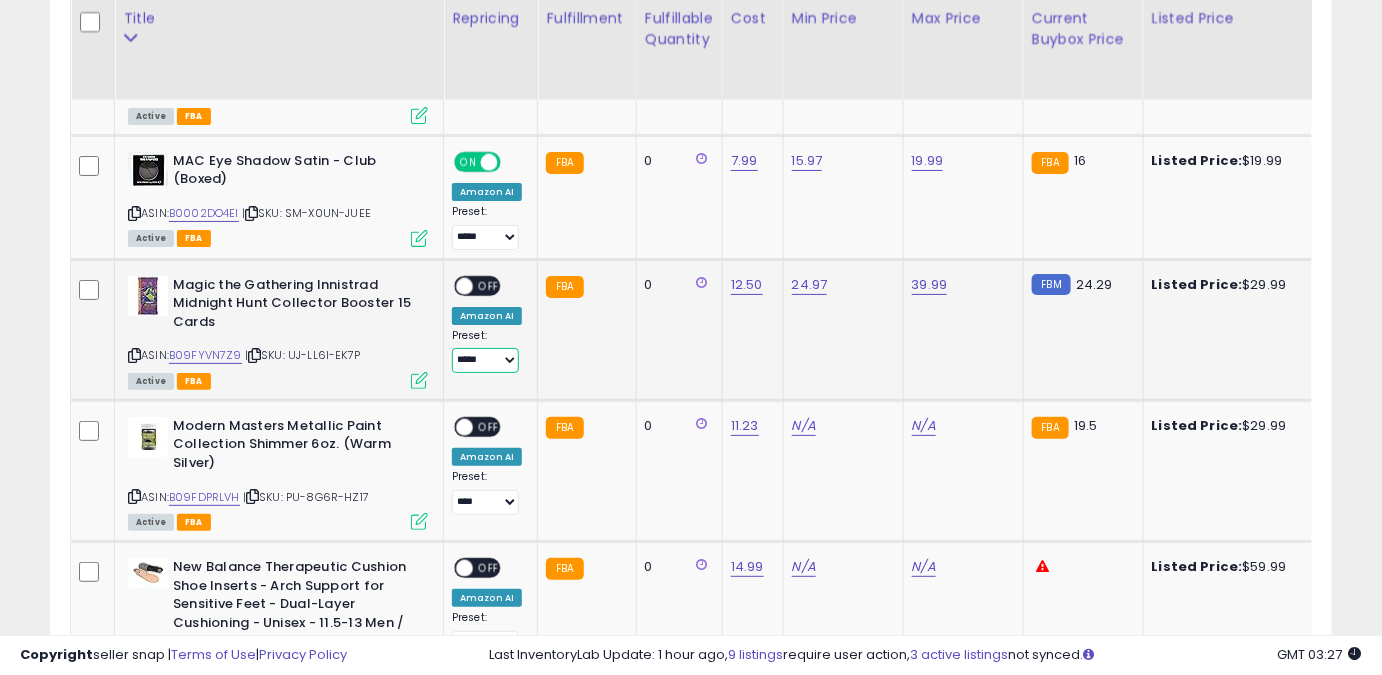 click on "**** ******** *****" at bounding box center (485, 360) 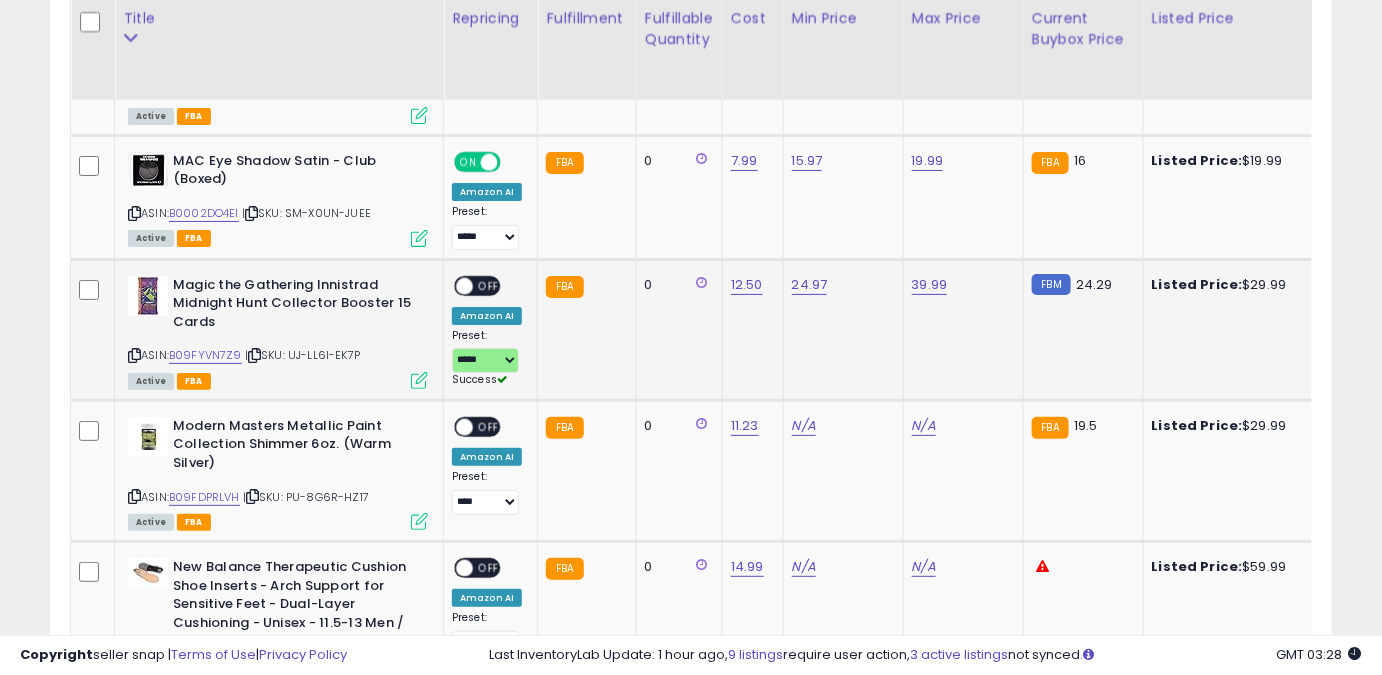 click on "ON   OFF" at bounding box center (477, 285) 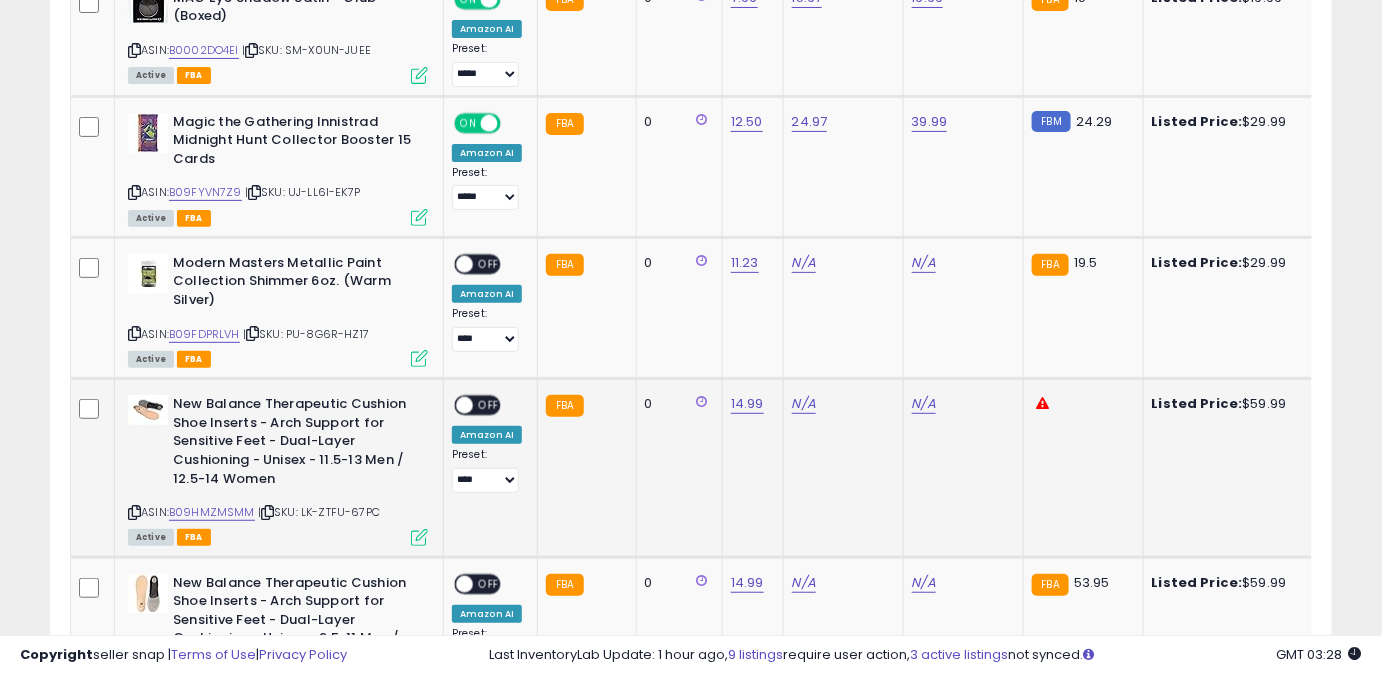 scroll, scrollTop: 2656, scrollLeft: 0, axis: vertical 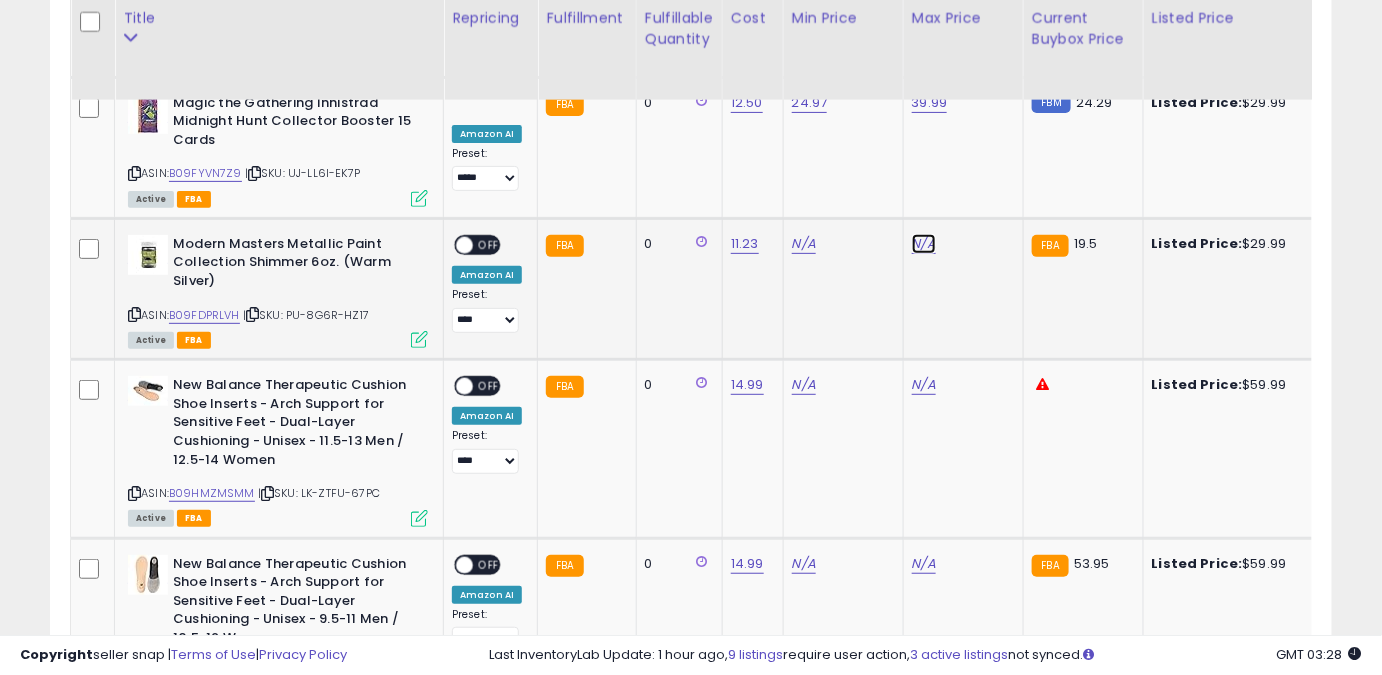 click on "N/A" at bounding box center (924, 244) 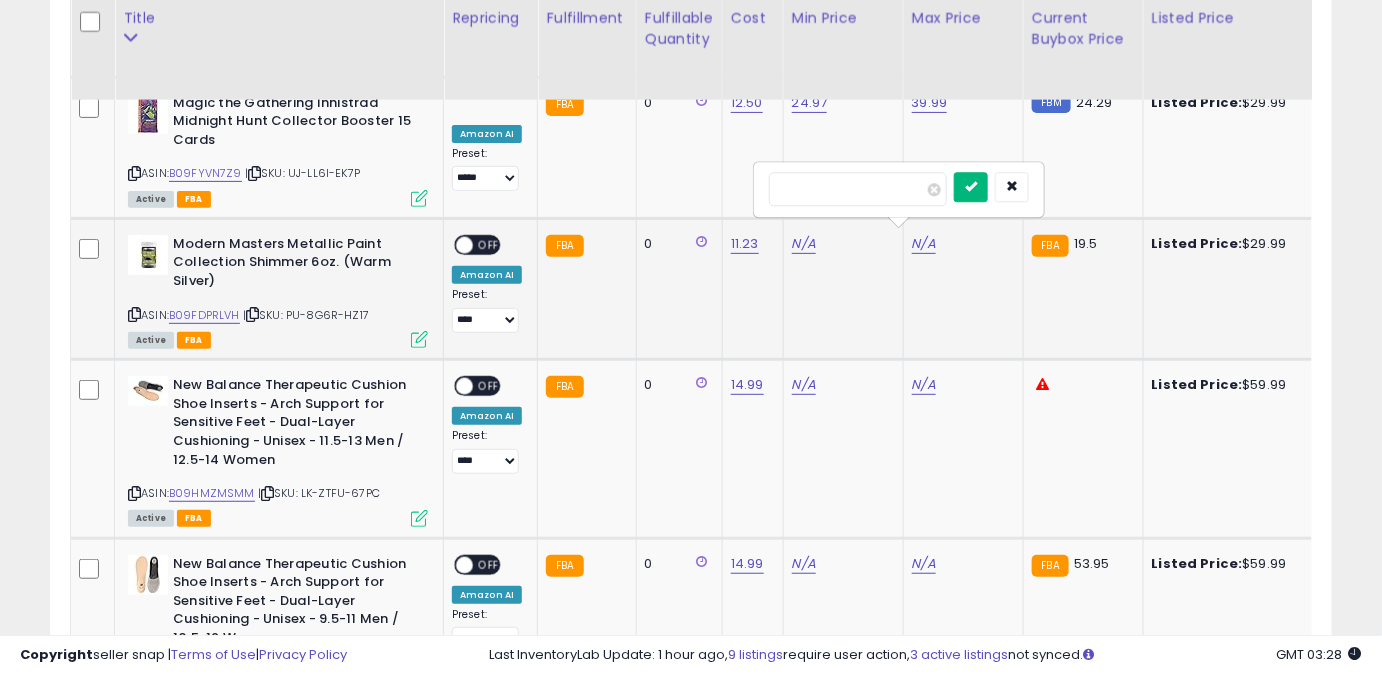 type on "*****" 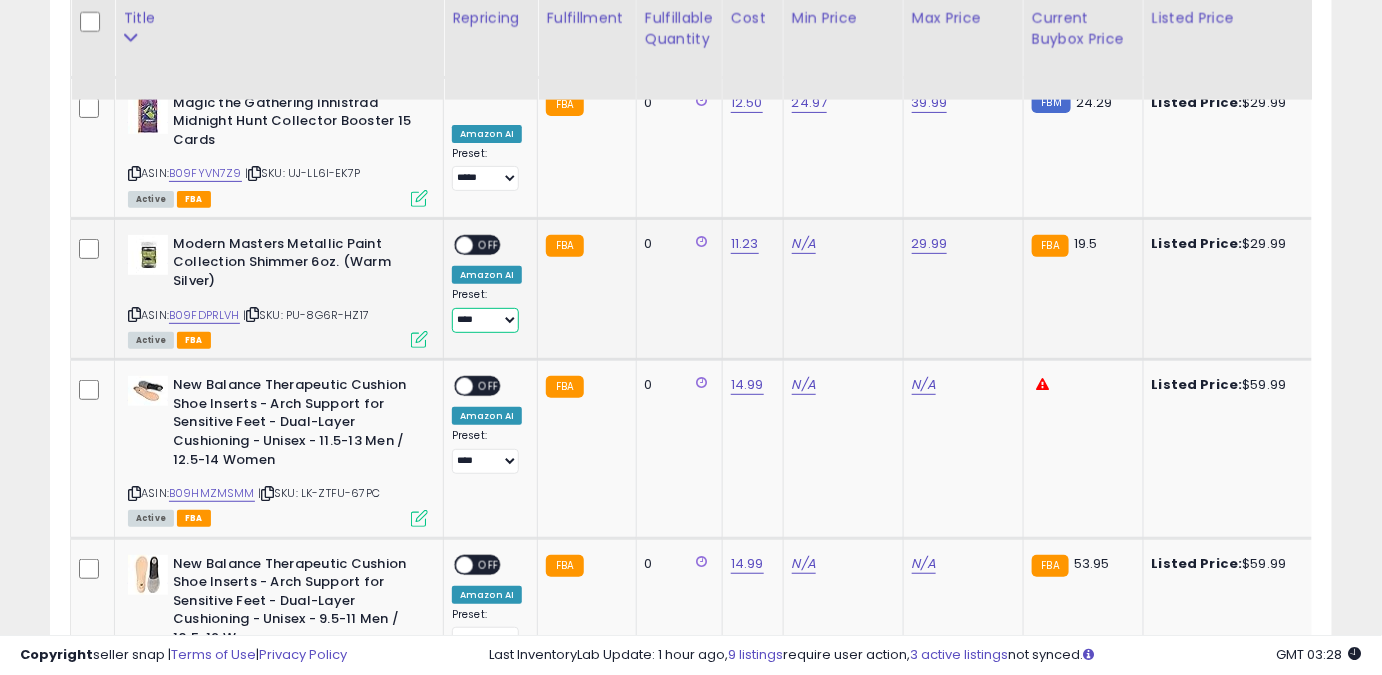 click on "**** ******** *****" at bounding box center (485, 320) 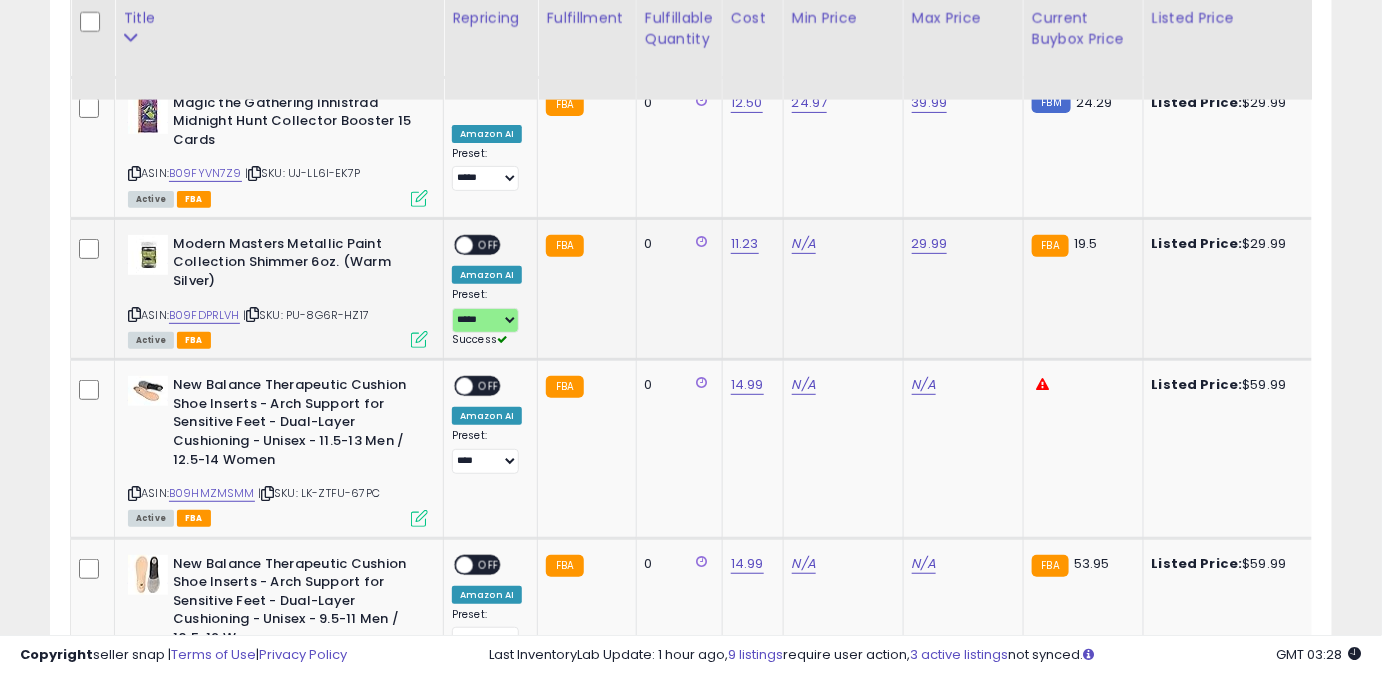 click on "OFF" at bounding box center [489, 245] 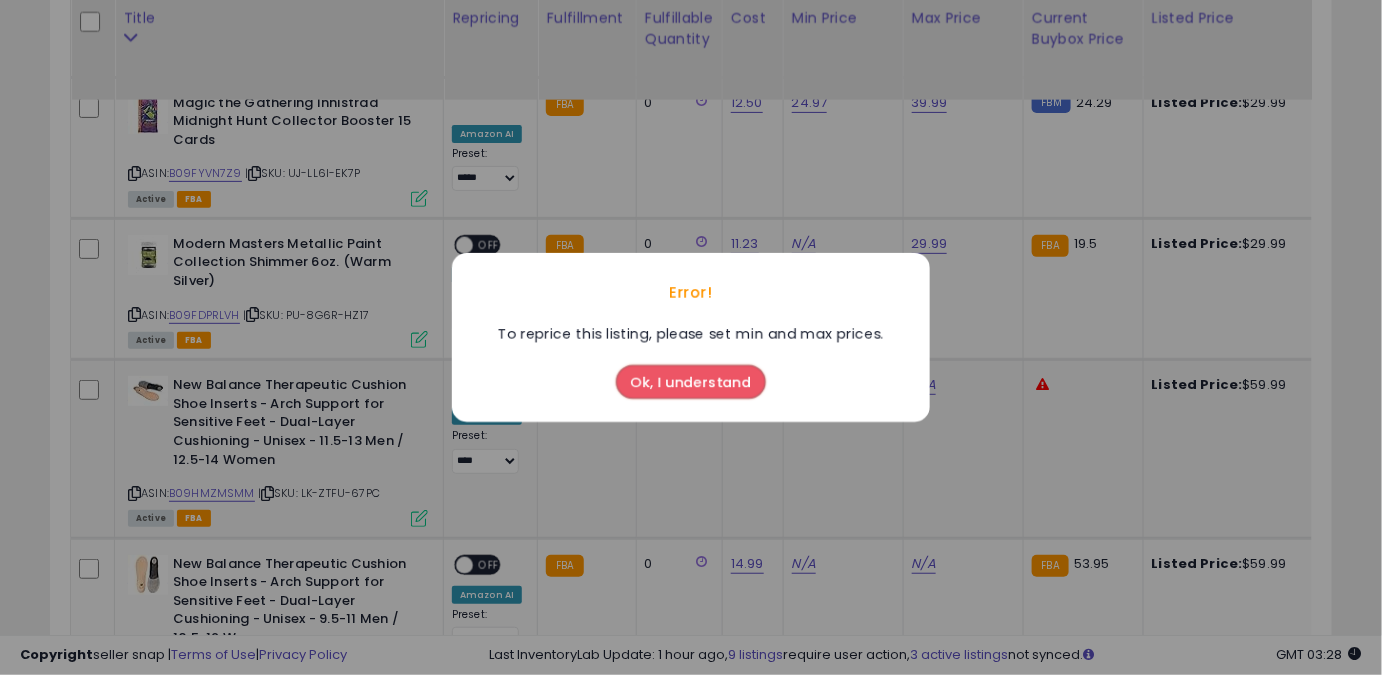 drag, startPoint x: 680, startPoint y: 382, endPoint x: 455, endPoint y: 354, distance: 226.73553 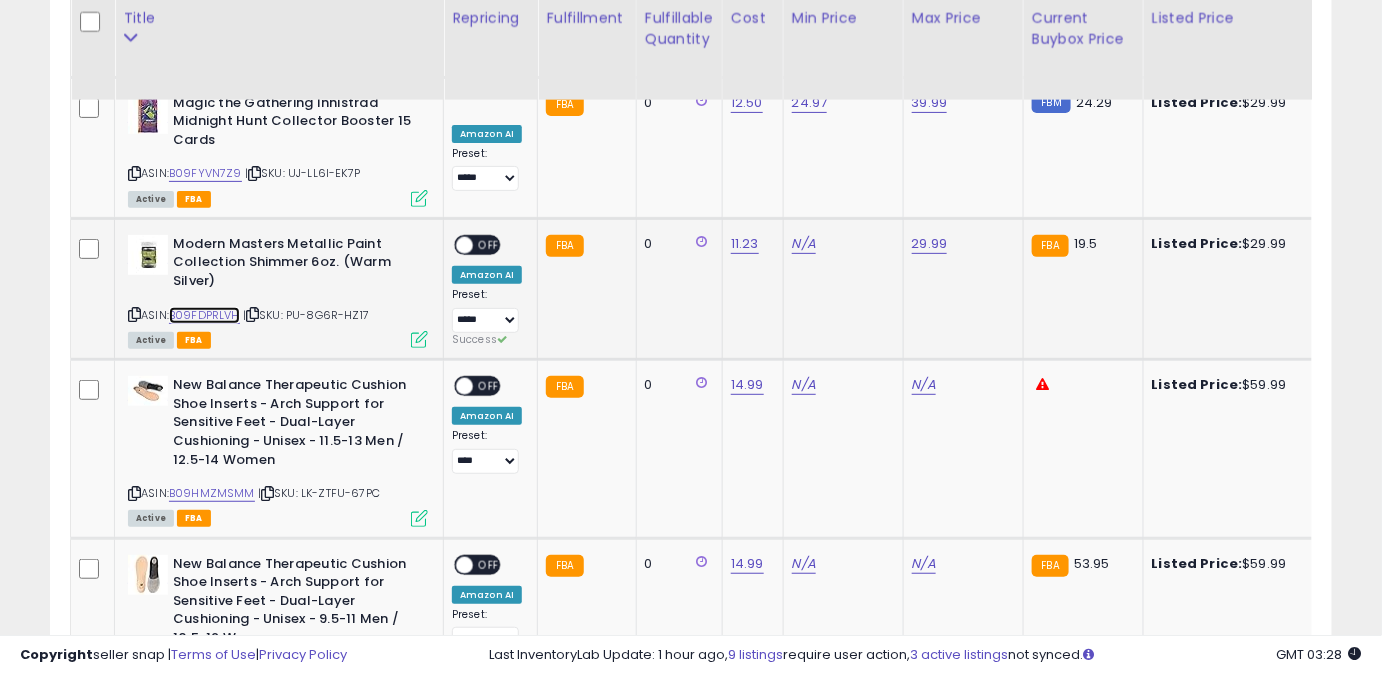 click on "B09FDPRLVH" at bounding box center [204, 315] 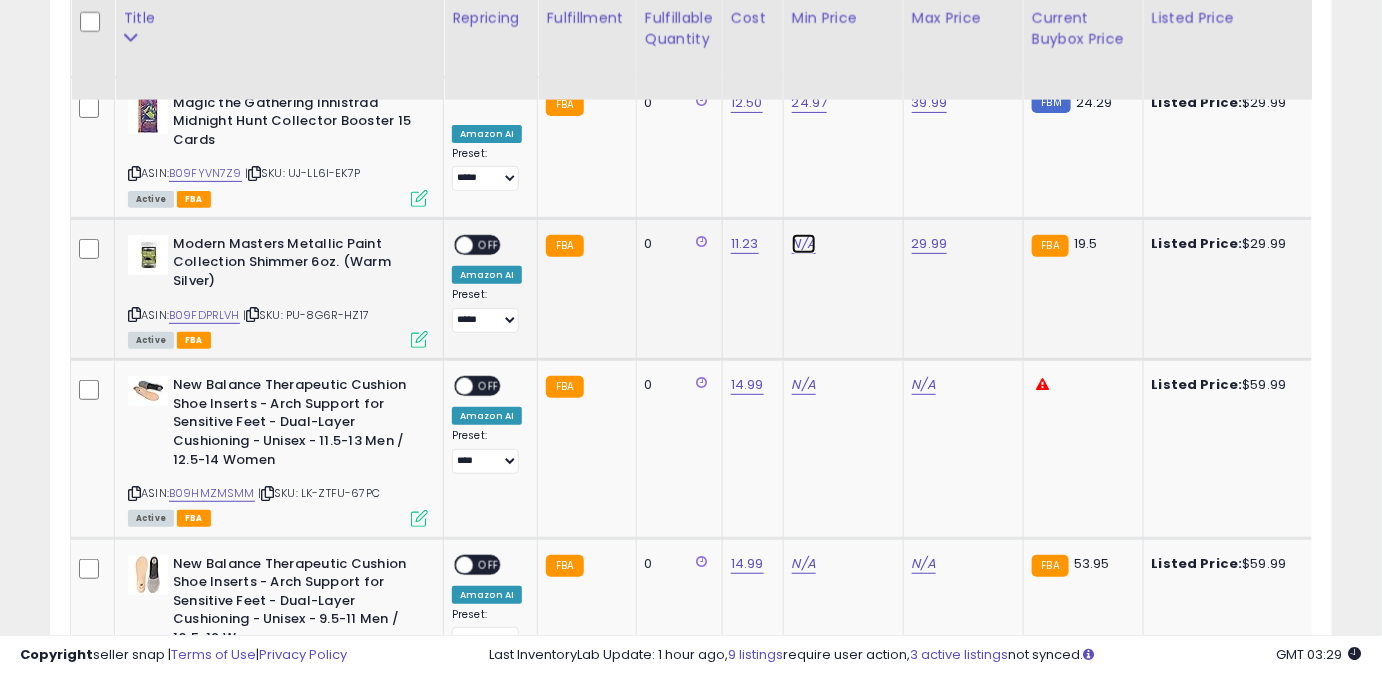 click on "N/A" at bounding box center [804, 244] 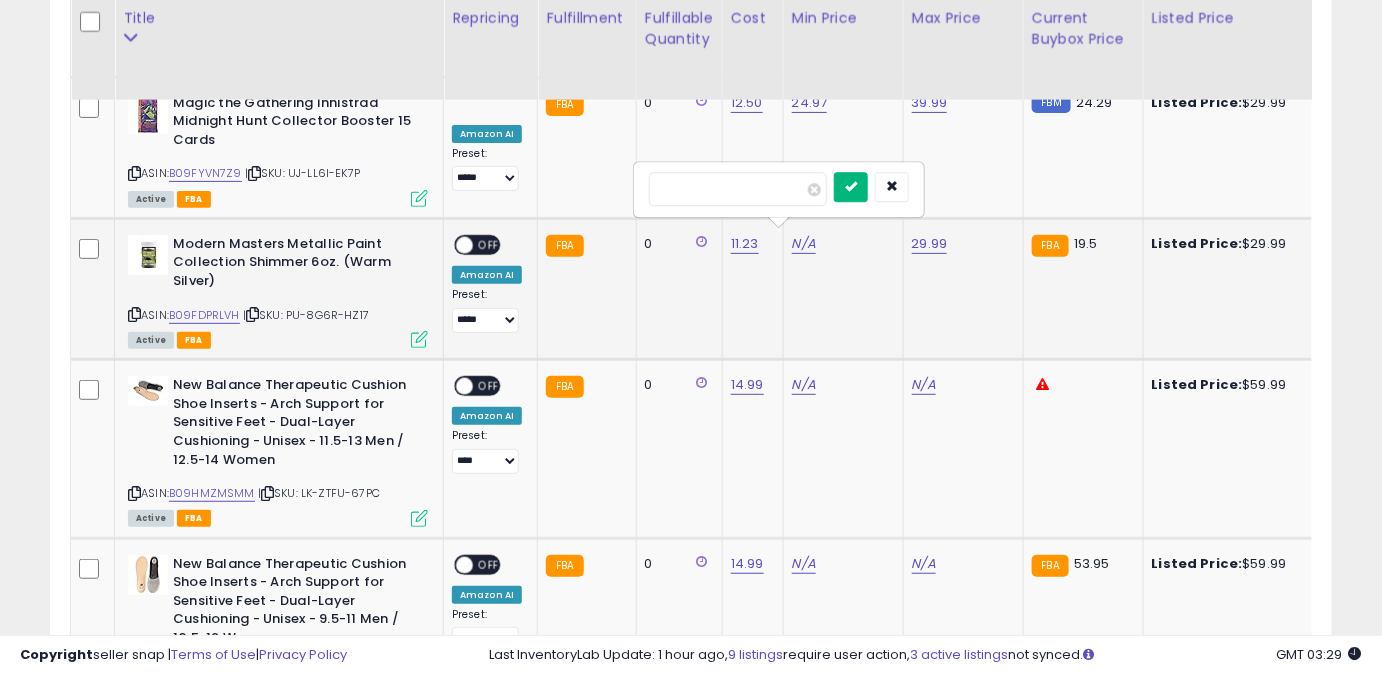 type on "*****" 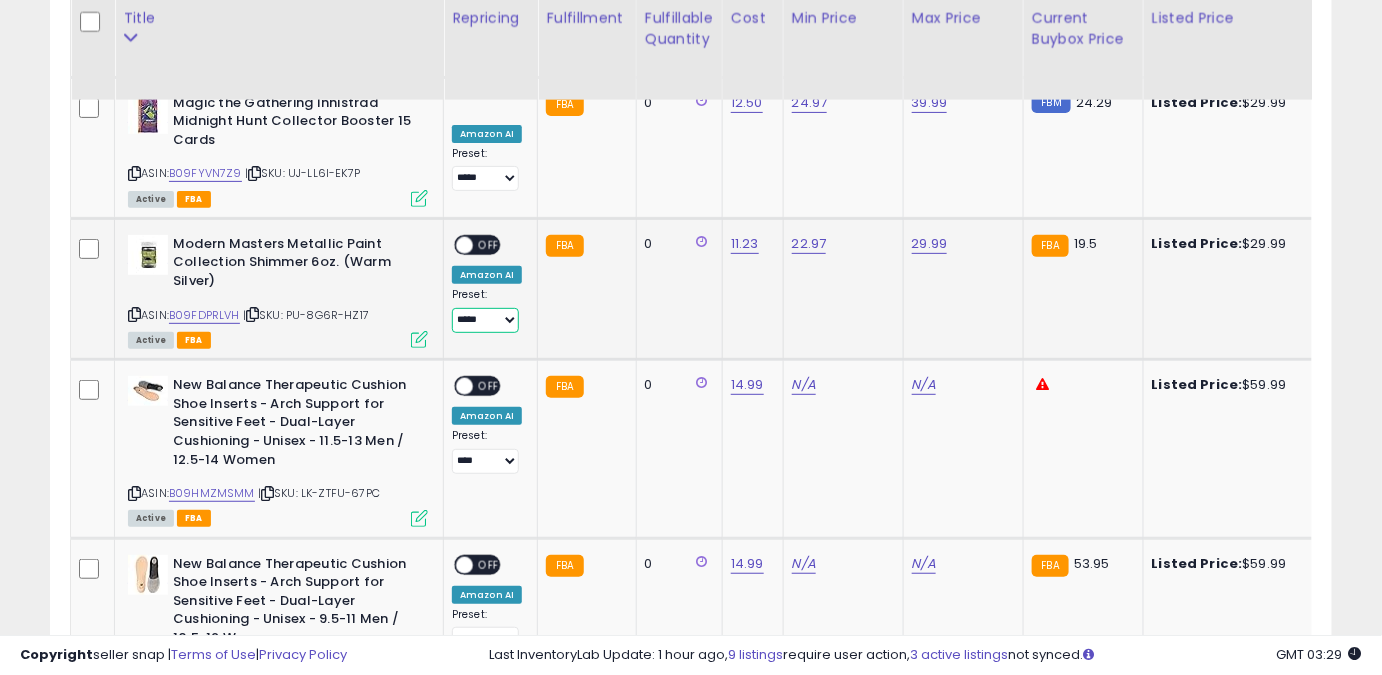 click on "**** ******** *****" at bounding box center (485, 320) 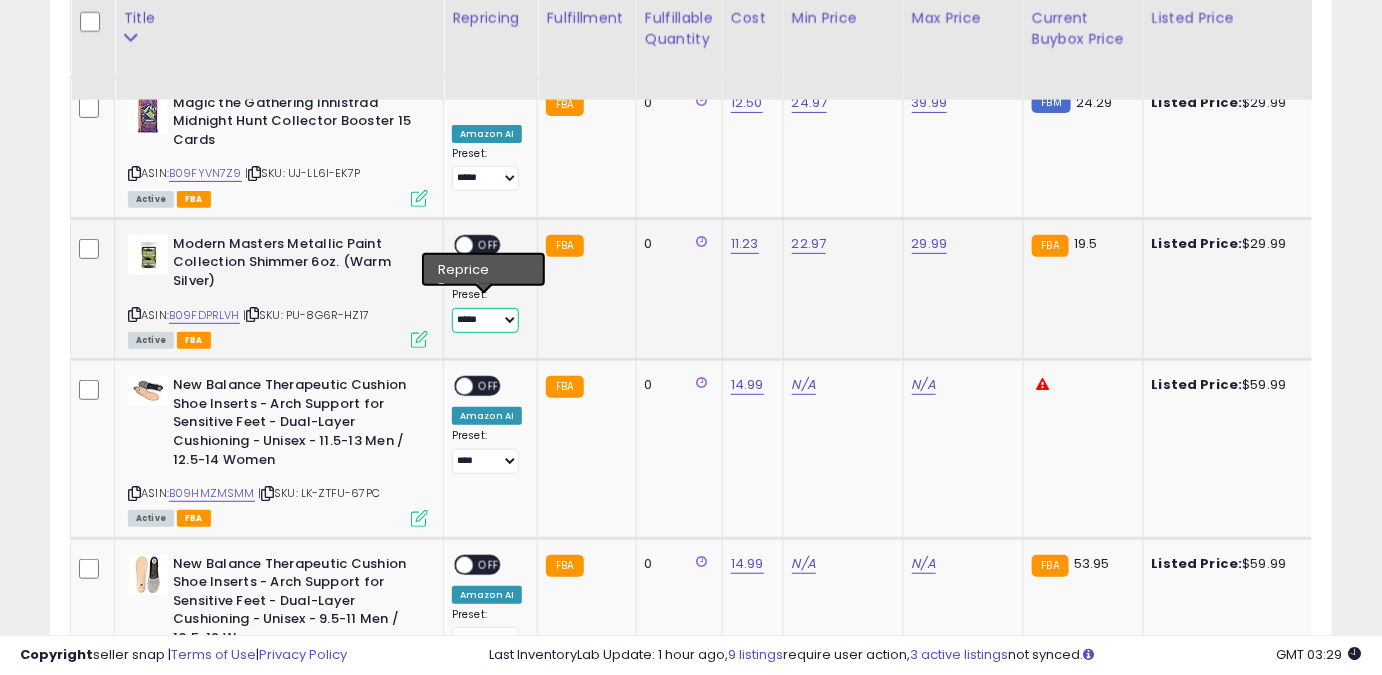 click on "**** ******** *****" at bounding box center (485, 320) 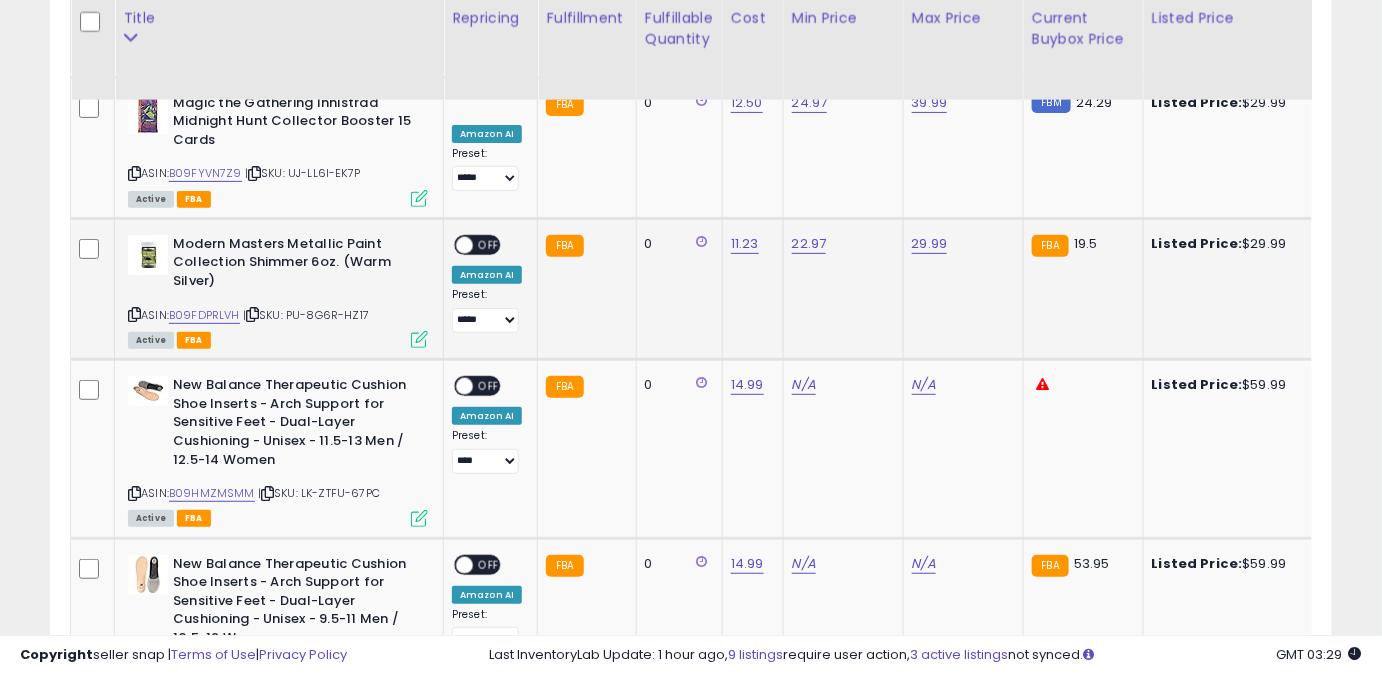 click on "OFF" at bounding box center (489, 245) 